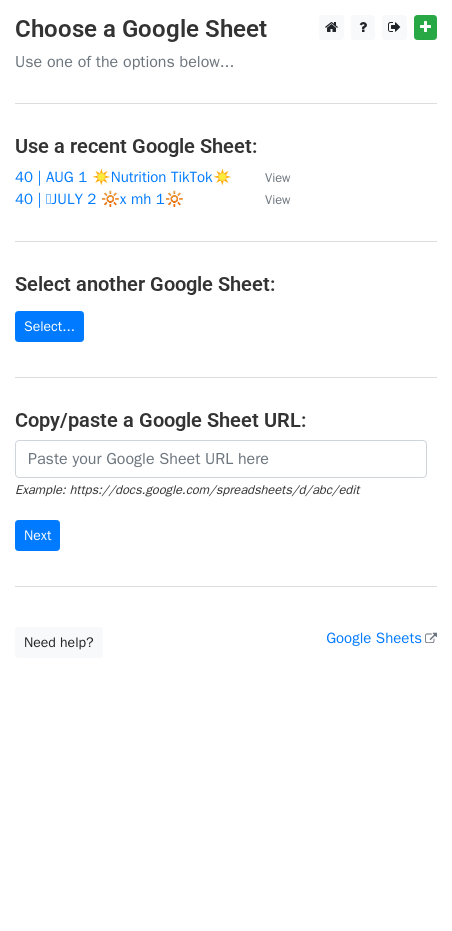 scroll, scrollTop: 0, scrollLeft: 0, axis: both 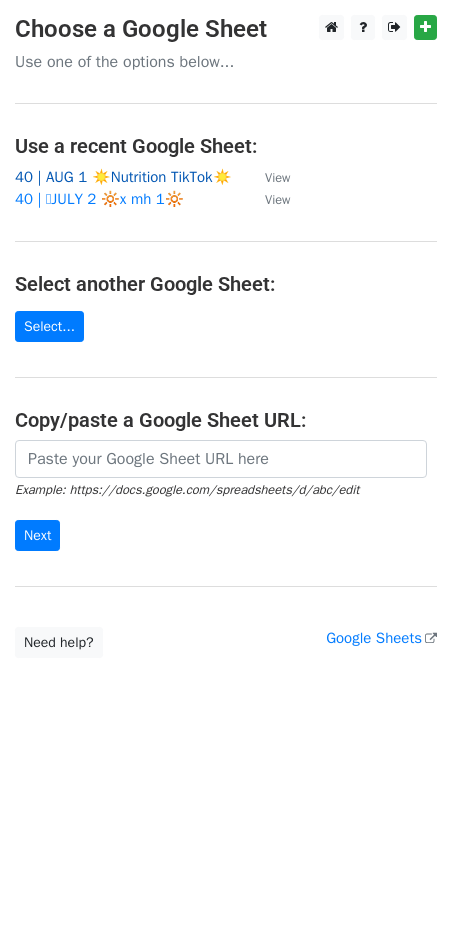 click on "40 | AUG 1 ☀️Nutrition TikTok☀️" at bounding box center (123, 177) 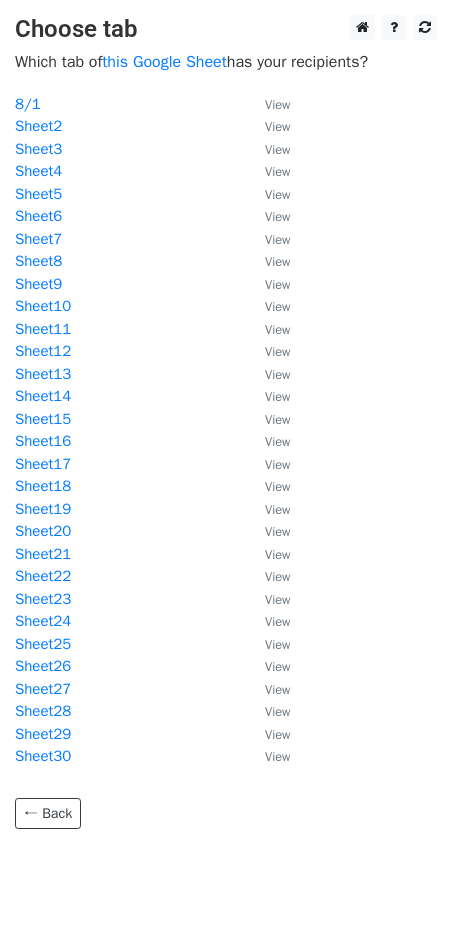 scroll, scrollTop: 0, scrollLeft: 0, axis: both 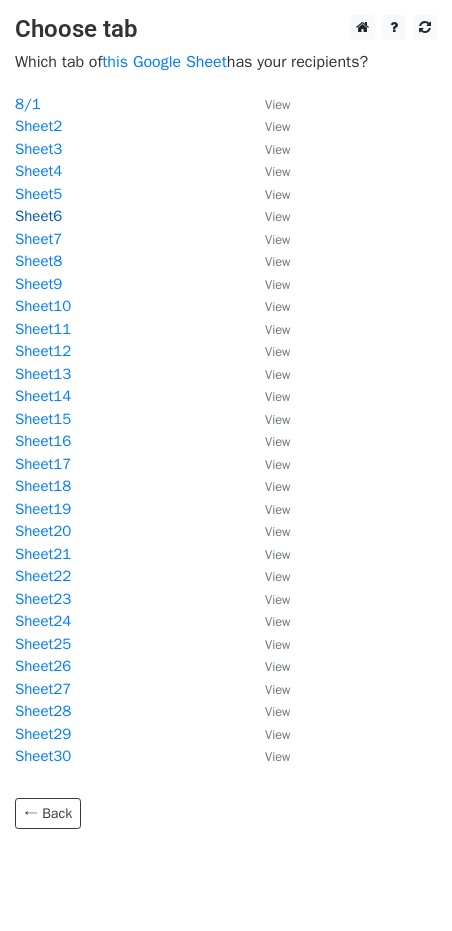 click on "Sheet6" at bounding box center (38, 216) 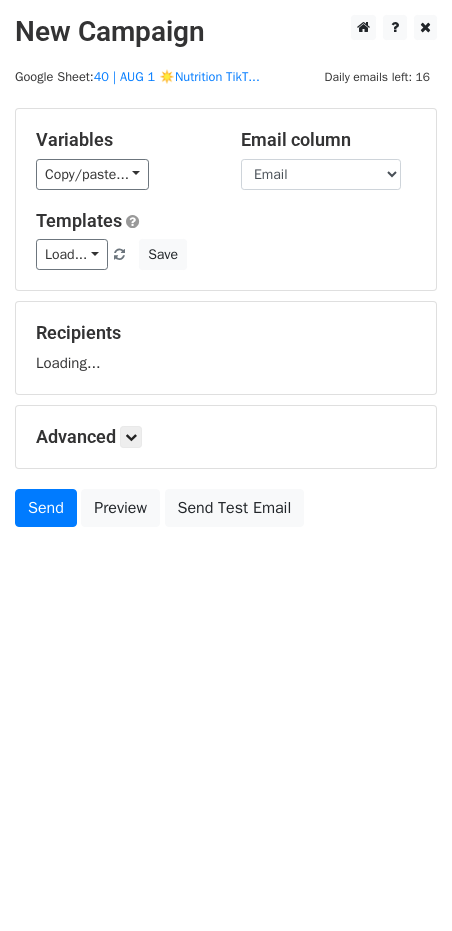 scroll, scrollTop: 0, scrollLeft: 0, axis: both 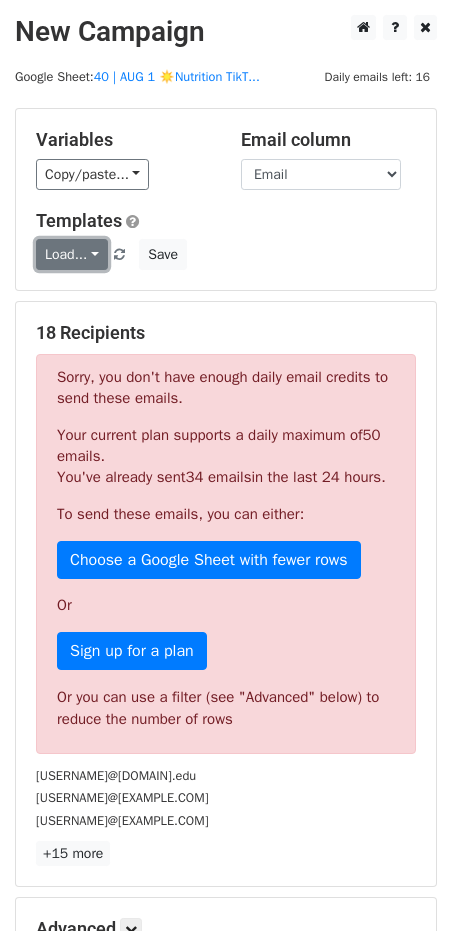 click on "Load..." at bounding box center [72, 254] 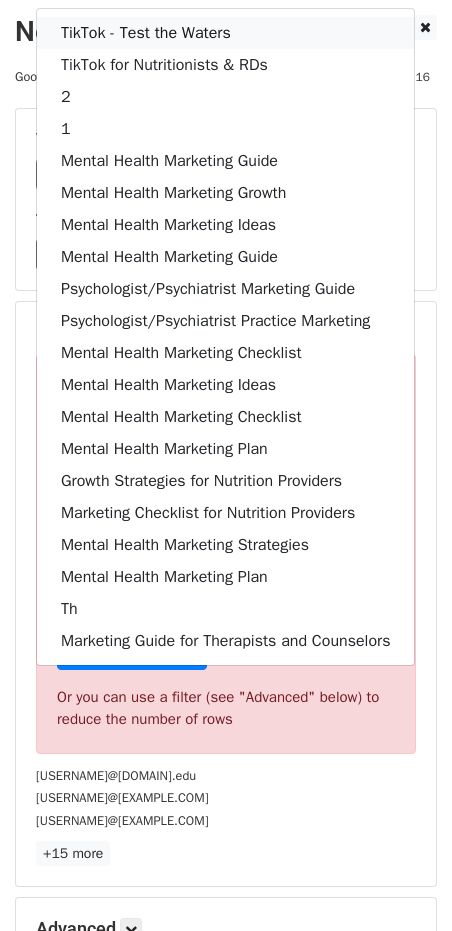 click on "TikTok - Test the Waters" at bounding box center [225, 33] 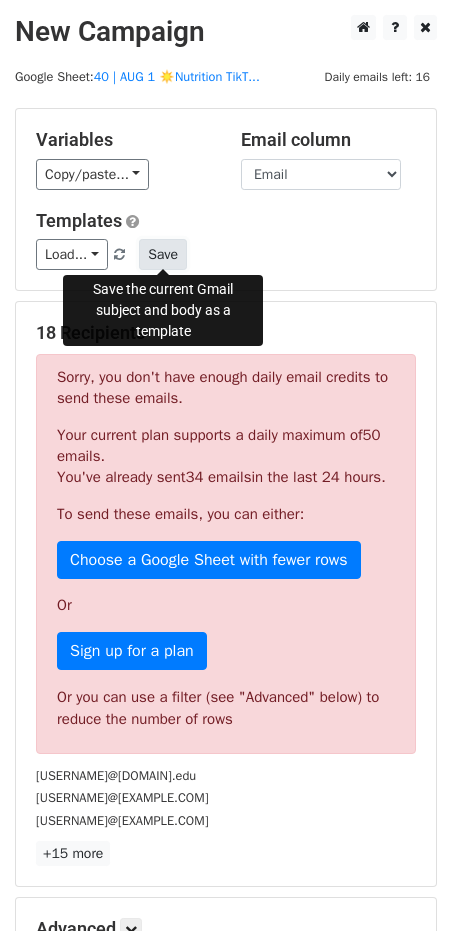 click on "Save" at bounding box center [163, 254] 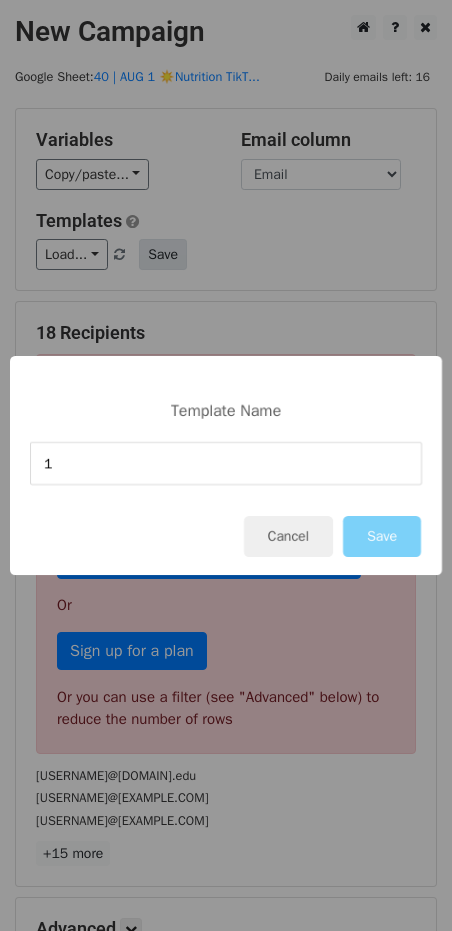 type on "1" 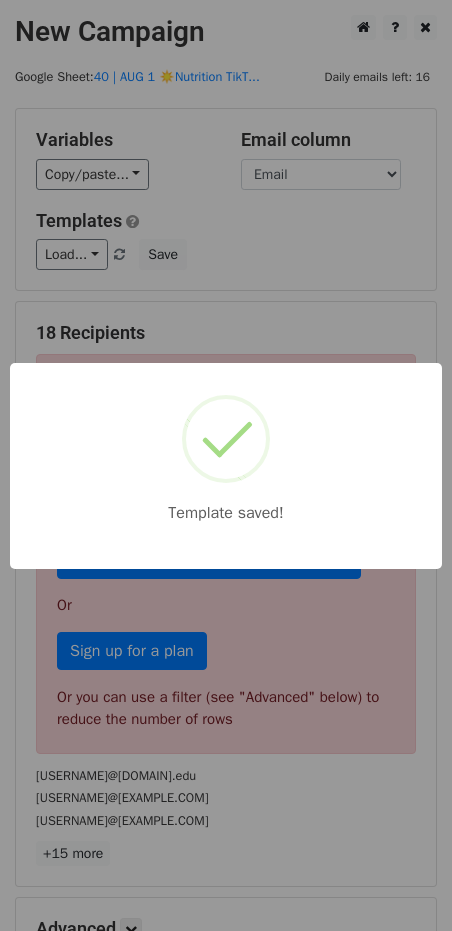 click on "Template saved!" at bounding box center [226, 465] 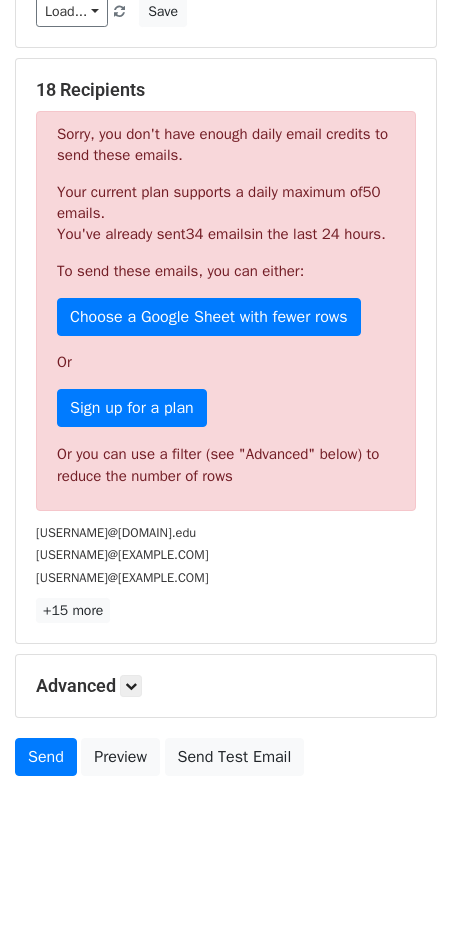 scroll, scrollTop: 275, scrollLeft: 0, axis: vertical 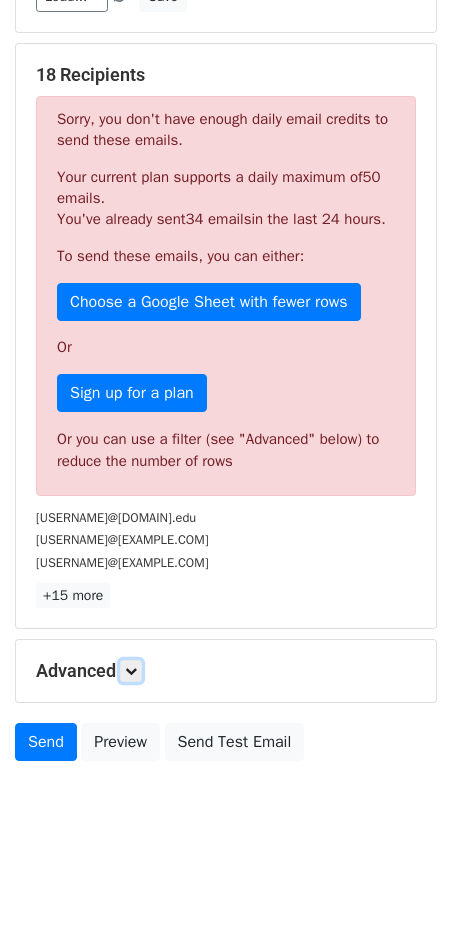 drag, startPoint x: 139, startPoint y: 669, endPoint x: 155, endPoint y: 691, distance: 27.202942 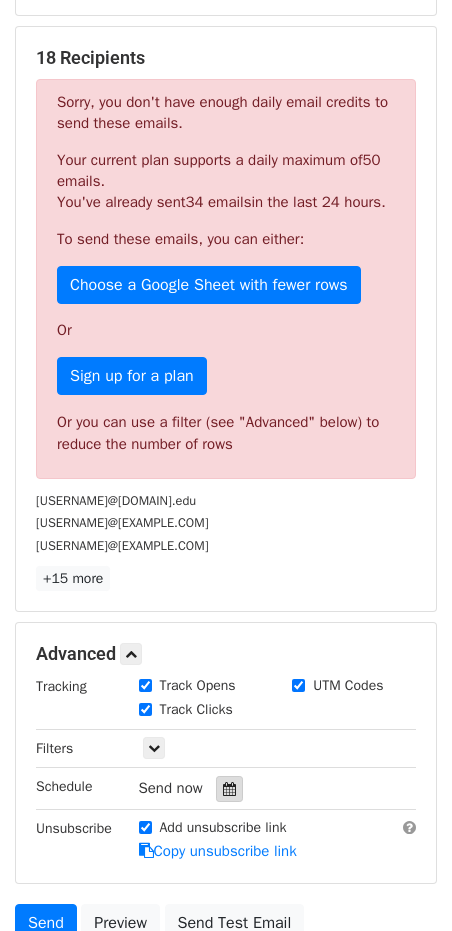 click at bounding box center (229, 789) 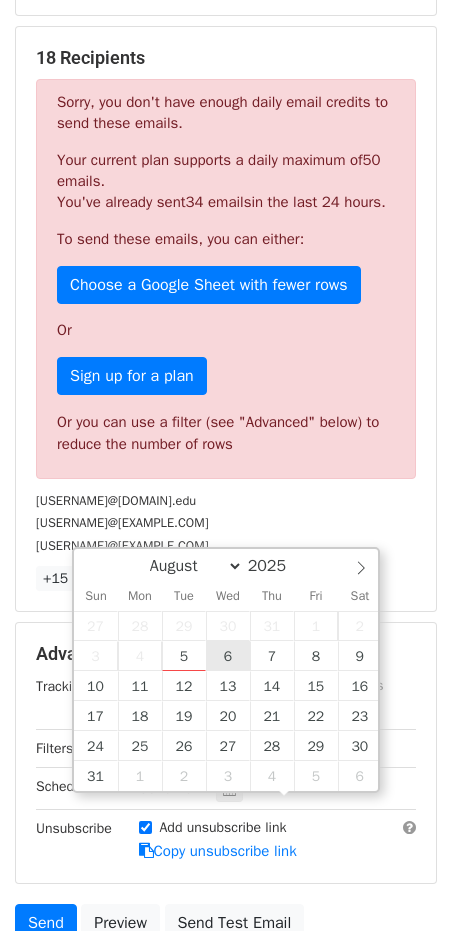 type on "2025-08-06 12:00" 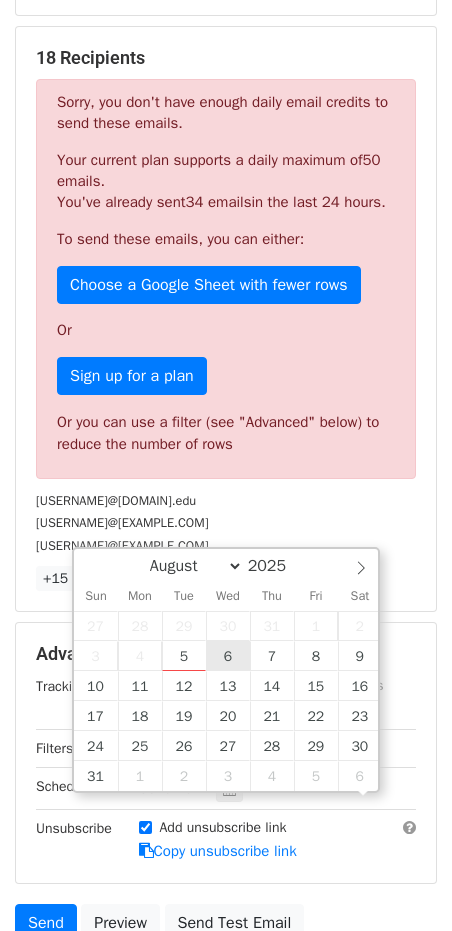 scroll, scrollTop: 0, scrollLeft: 0, axis: both 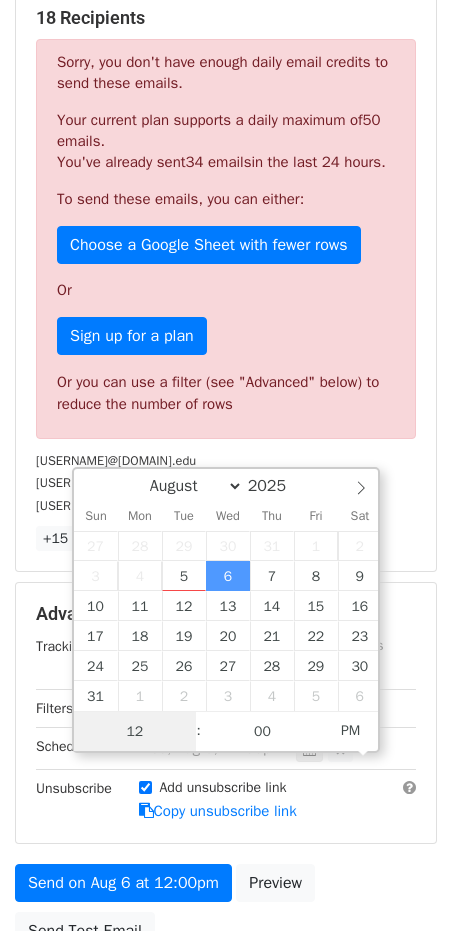 type on "5" 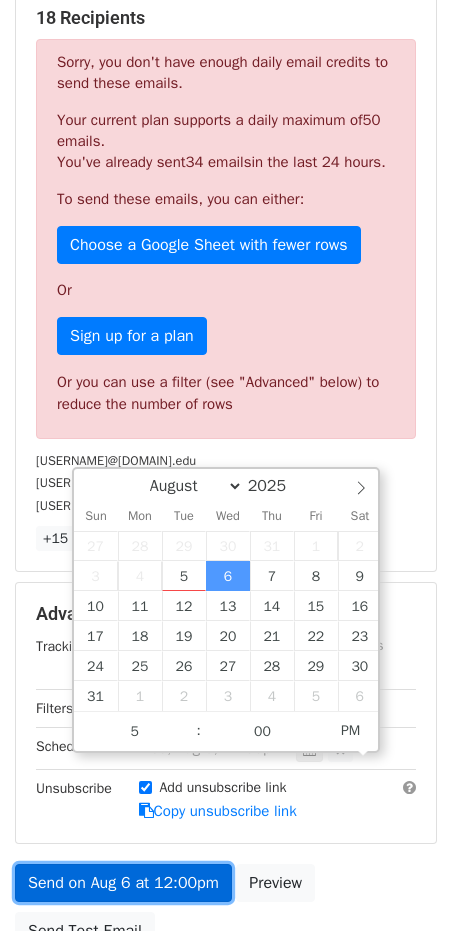 type on "2025-08-06 17:00" 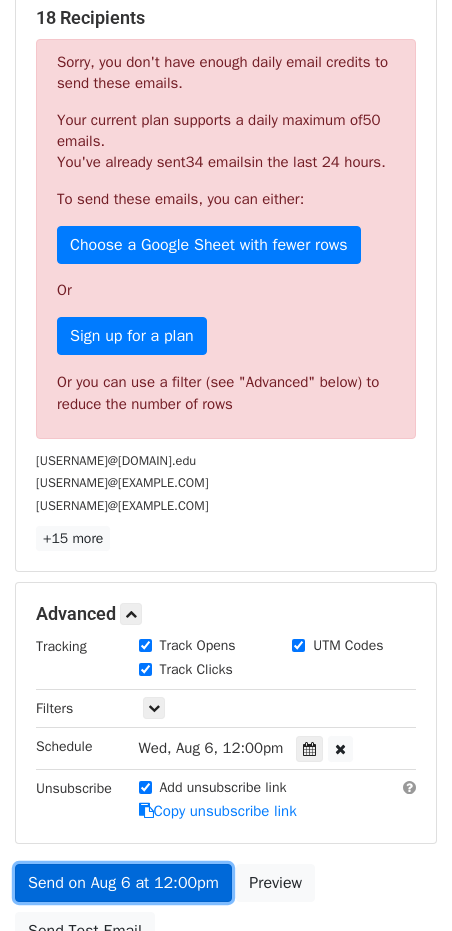click on "Send on Aug 6 at 12:00pm" at bounding box center [123, 883] 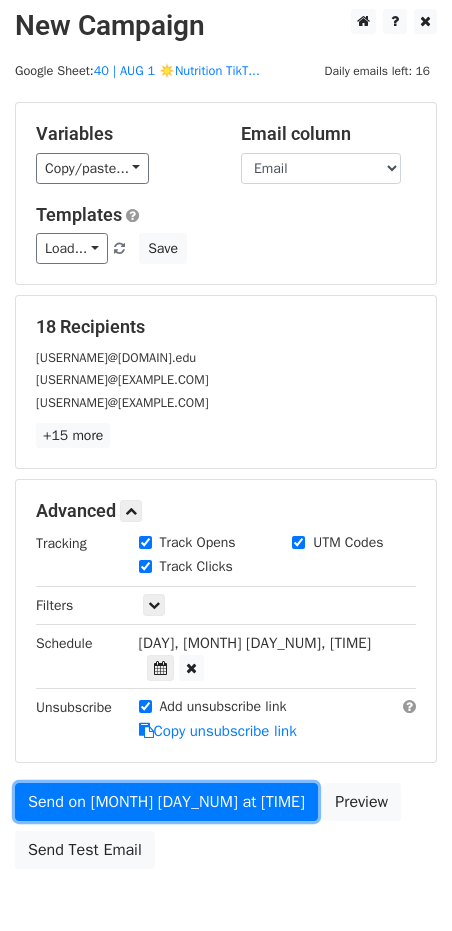 scroll, scrollTop: 85, scrollLeft: 0, axis: vertical 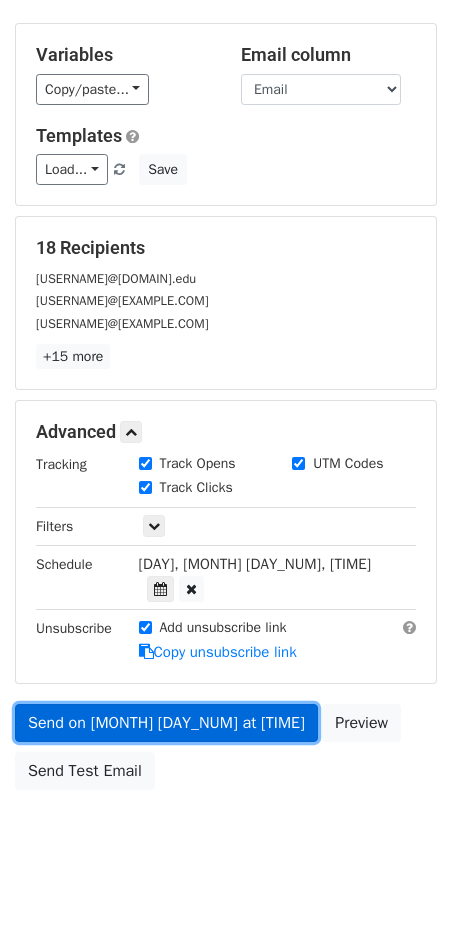 click on "Send on Aug 6 at 5:00pm" at bounding box center (166, 723) 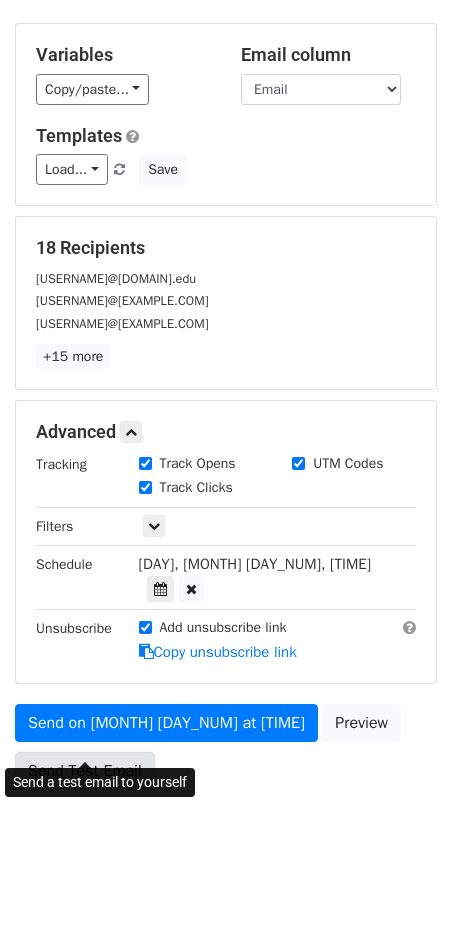 click on "Send Test Email" at bounding box center (85, 771) 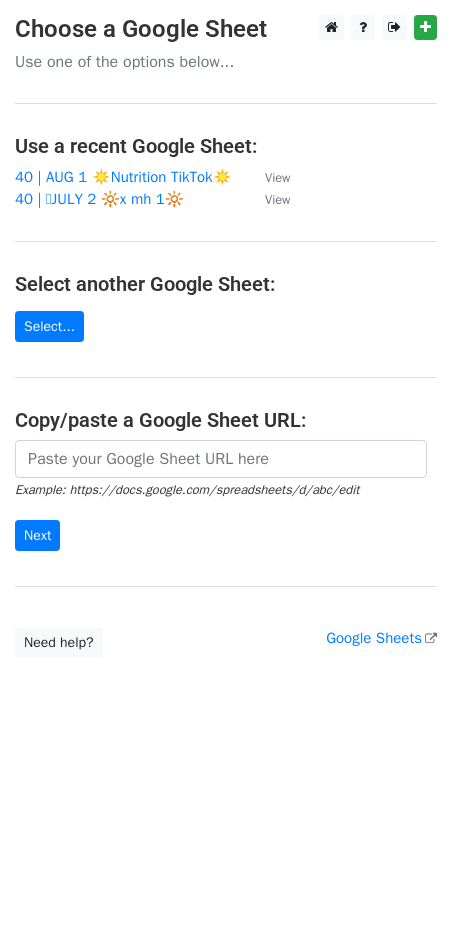 scroll, scrollTop: 0, scrollLeft: 0, axis: both 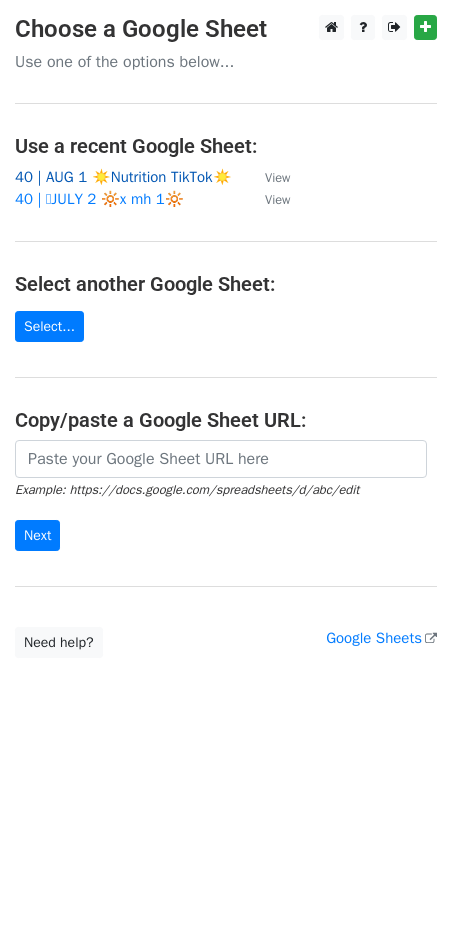 click on "40 | AUG 1 ☀️Nutrition TikTok☀️" at bounding box center [123, 177] 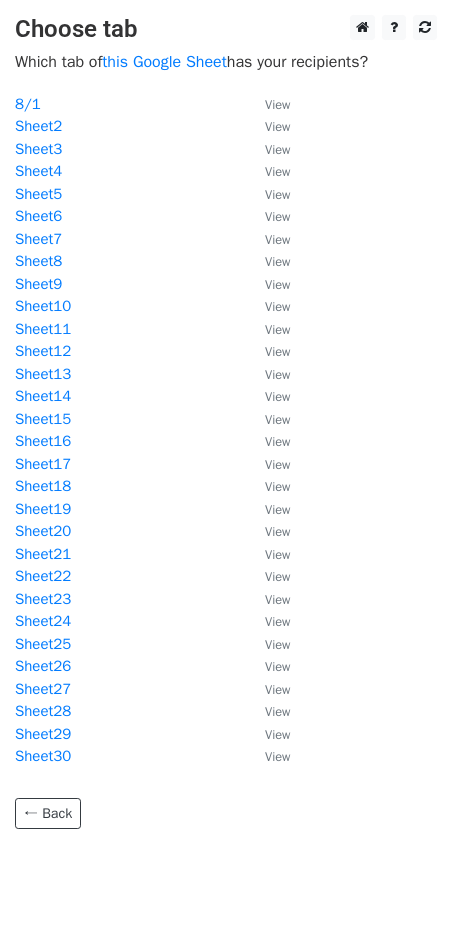 scroll, scrollTop: 0, scrollLeft: 0, axis: both 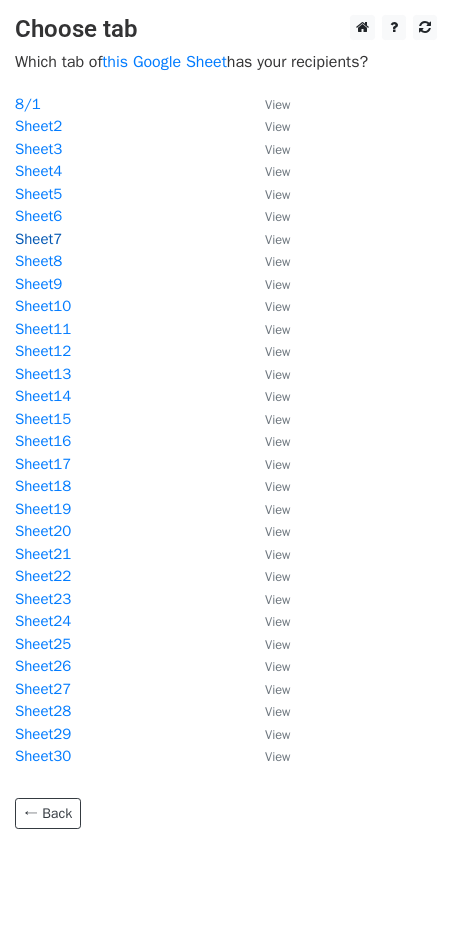 click on "Sheet7" at bounding box center (38, 239) 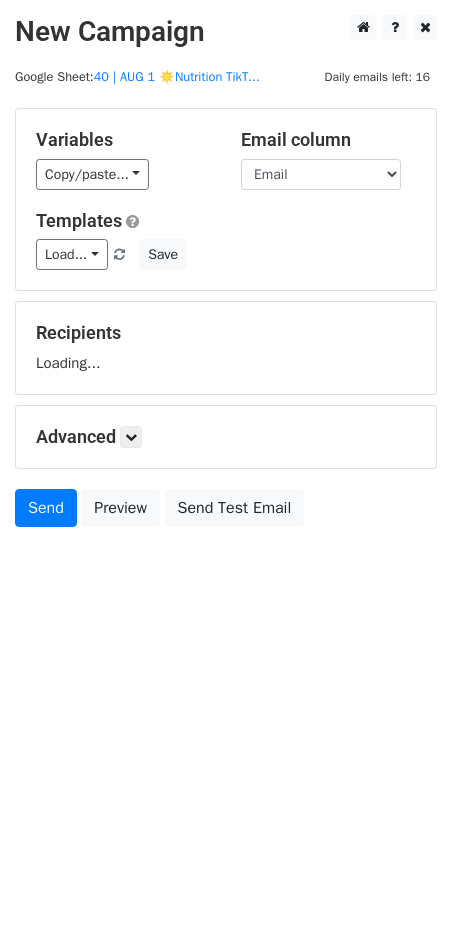 scroll, scrollTop: 0, scrollLeft: 0, axis: both 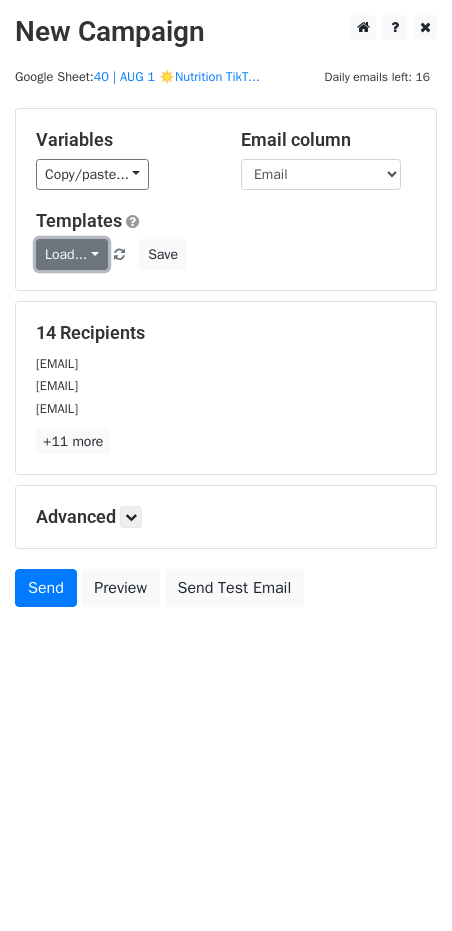 click on "Load..." at bounding box center [72, 254] 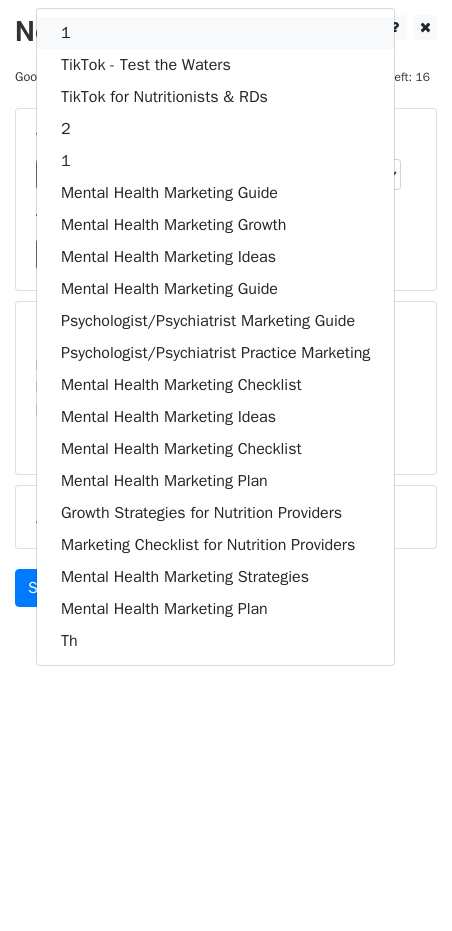 click on "1" at bounding box center [215, 33] 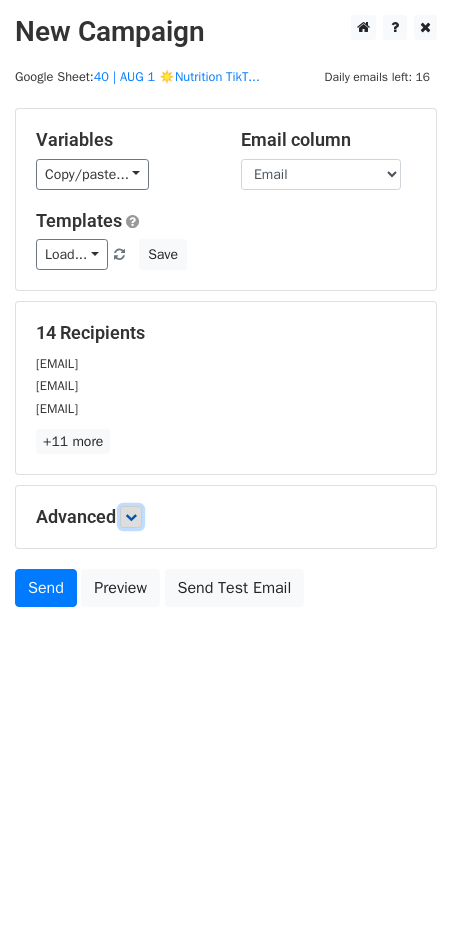 click at bounding box center (131, 517) 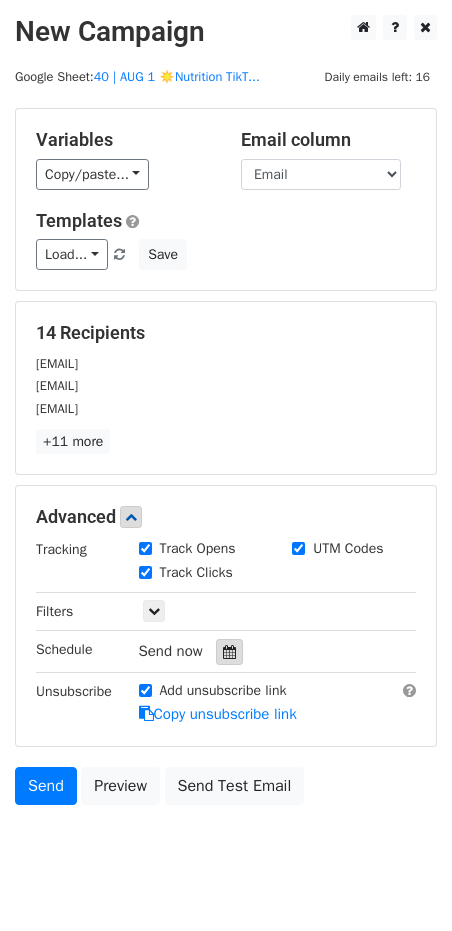 click at bounding box center (229, 652) 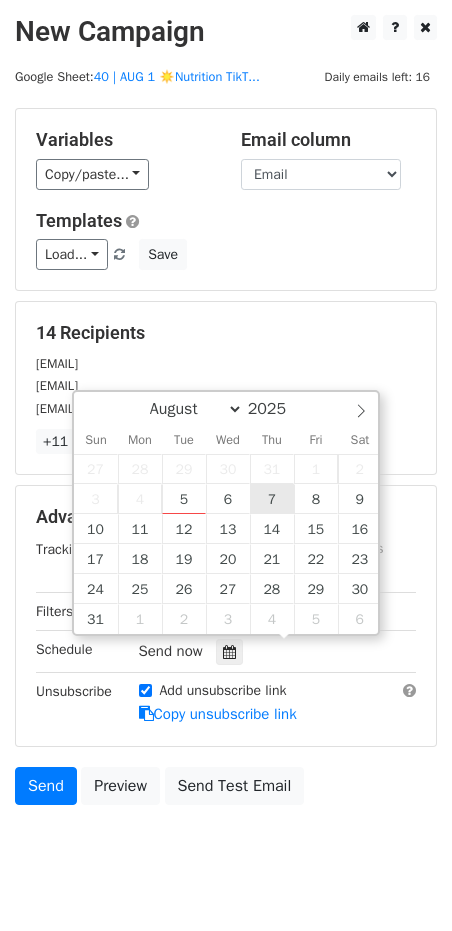 type on "2025-08-07 12:00" 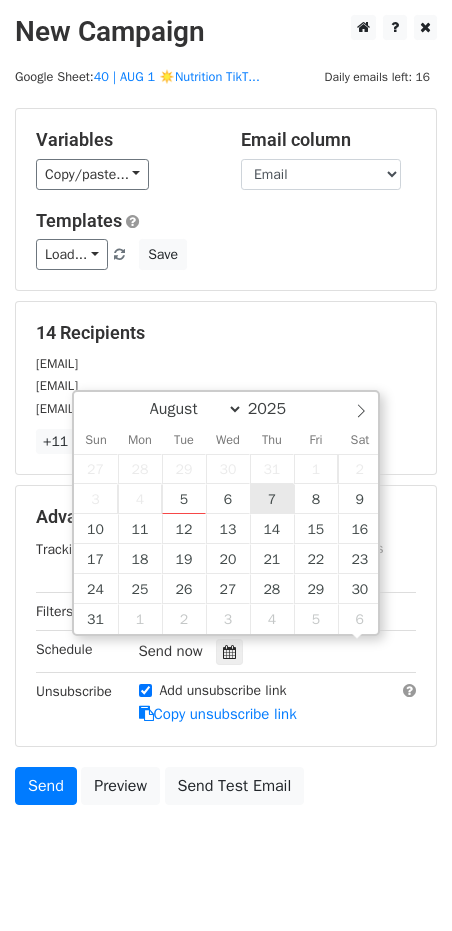 scroll, scrollTop: 0, scrollLeft: 0, axis: both 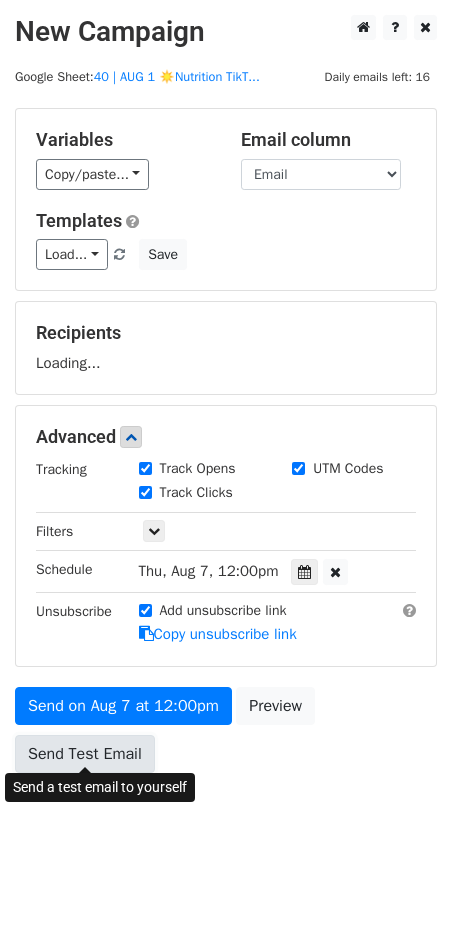 click on "Send Test Email" at bounding box center (85, 754) 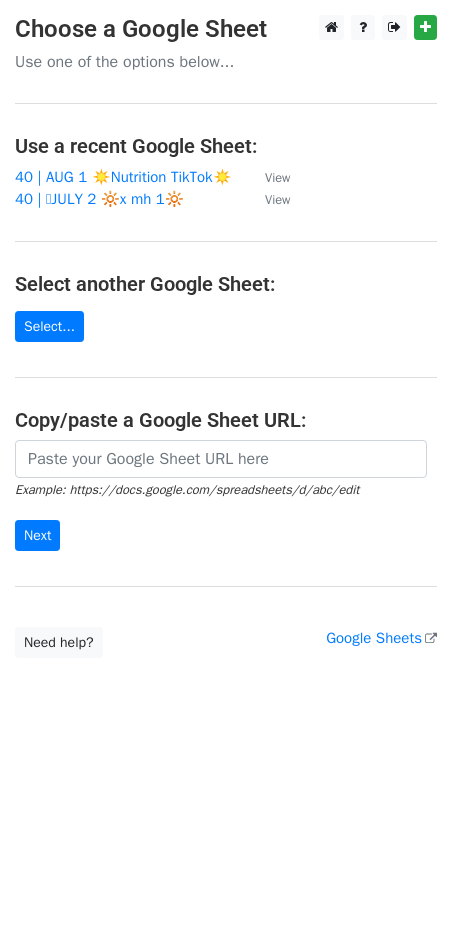 scroll, scrollTop: 0, scrollLeft: 0, axis: both 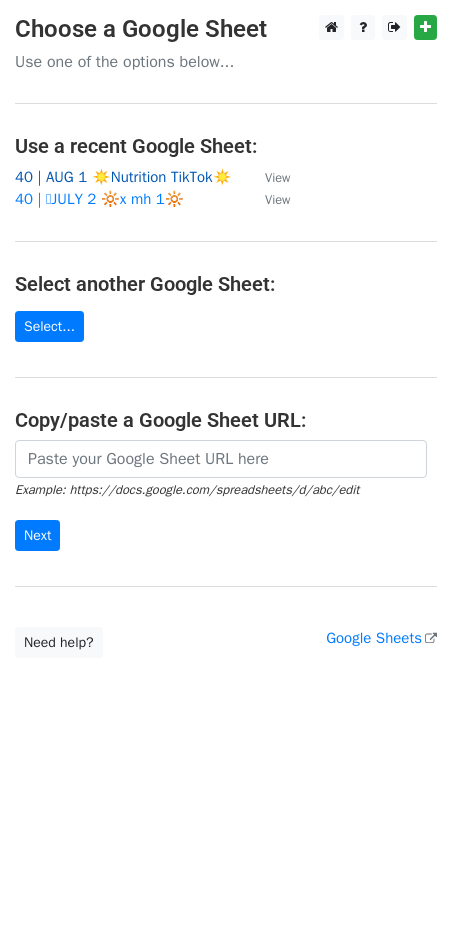 click on "40 | AUG 1 ☀️Nutrition TikTok☀️" at bounding box center [123, 177] 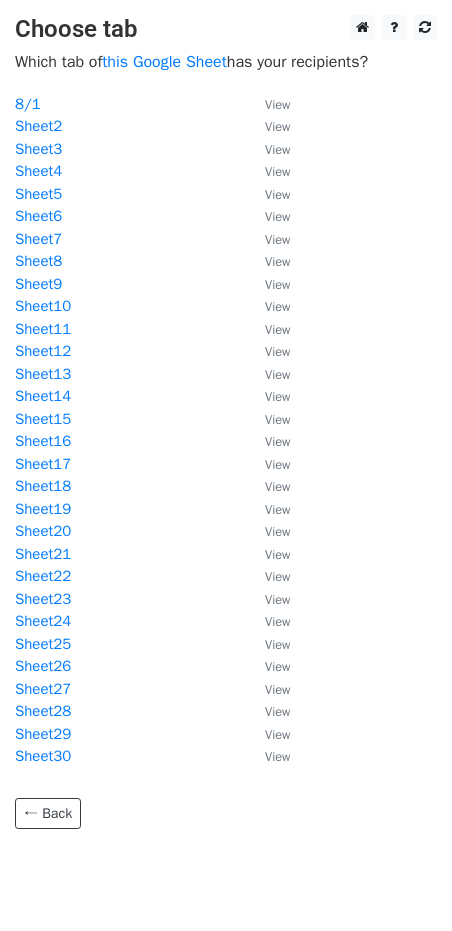 scroll, scrollTop: 0, scrollLeft: 0, axis: both 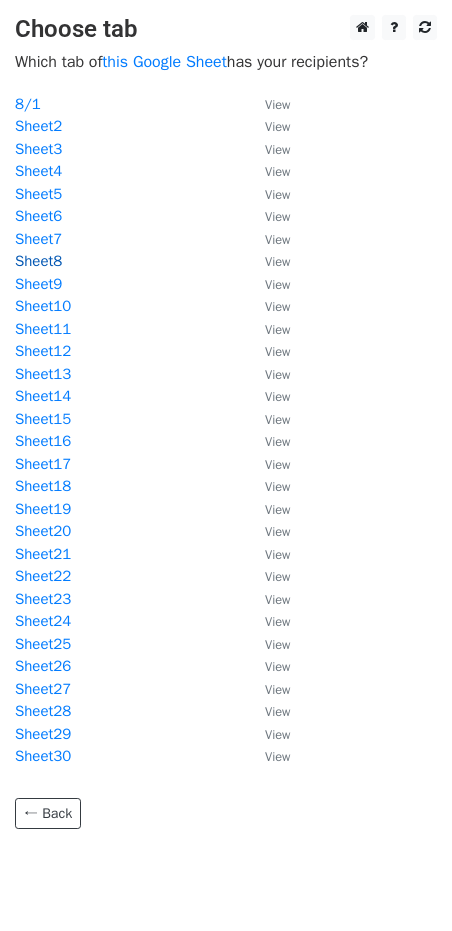 click on "Sheet8" at bounding box center (38, 261) 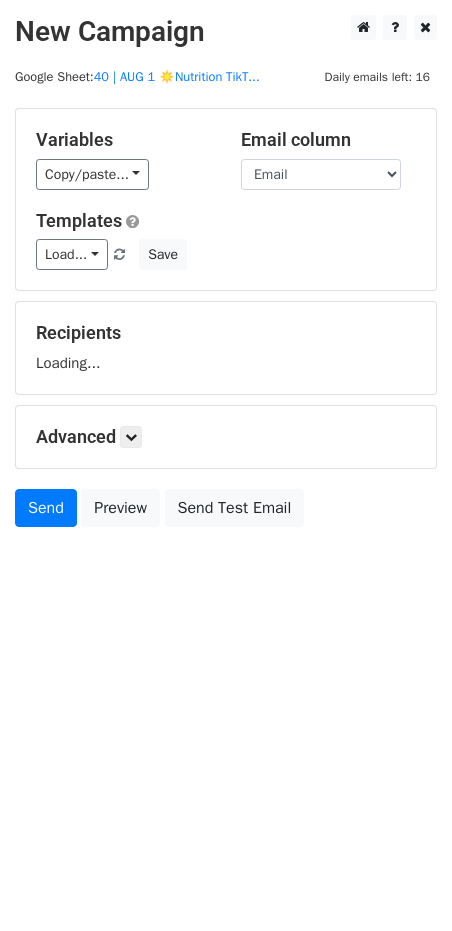 scroll, scrollTop: 0, scrollLeft: 0, axis: both 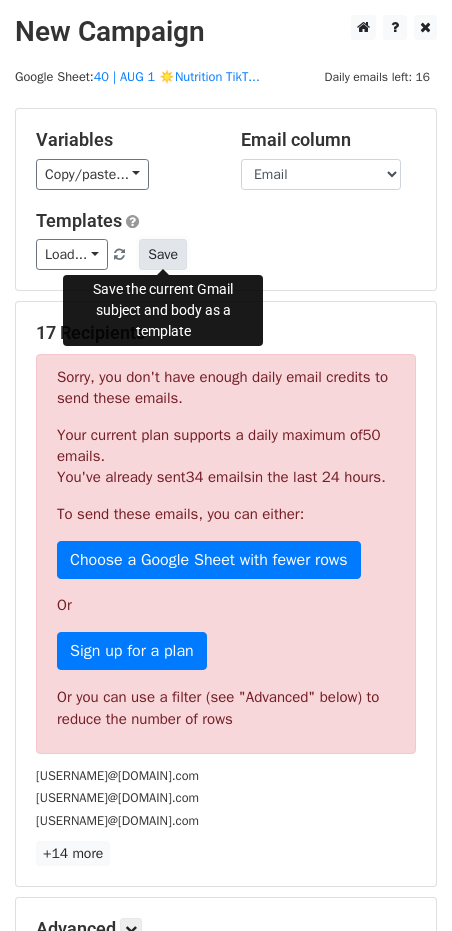 click on "Save" at bounding box center [163, 254] 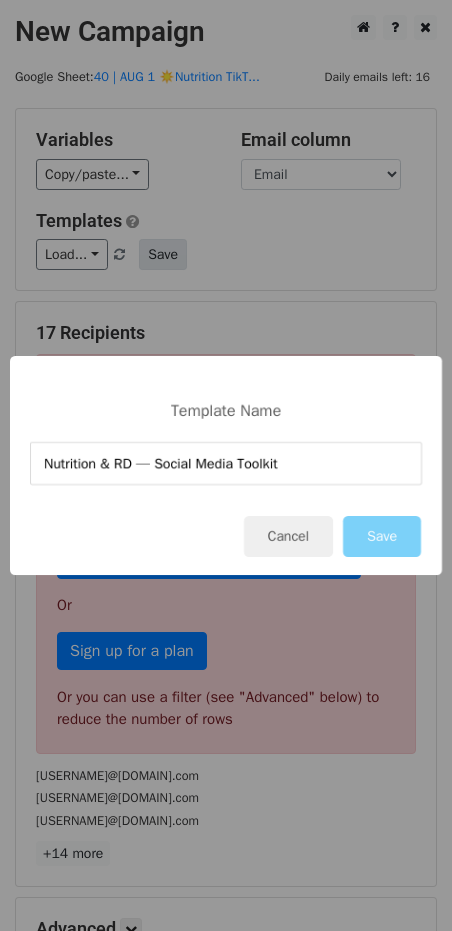 type on "Nutrition & RD — Social Media Toolkit" 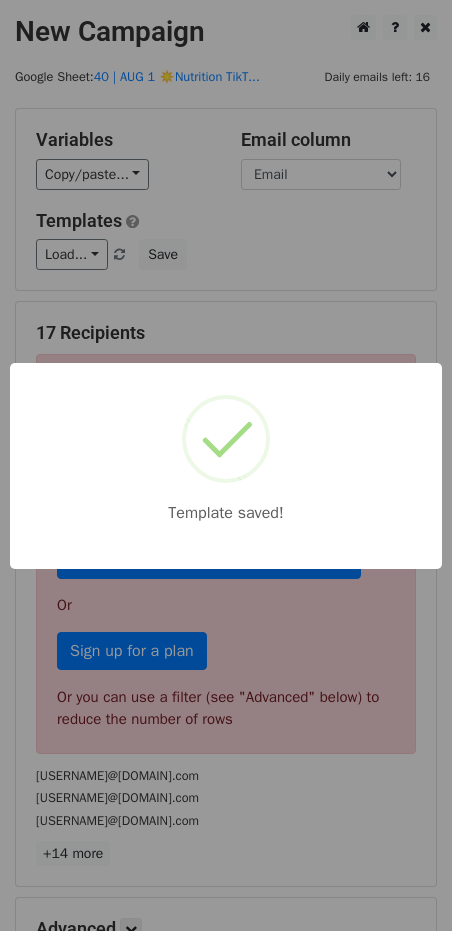 click on "Template saved!" at bounding box center [226, 465] 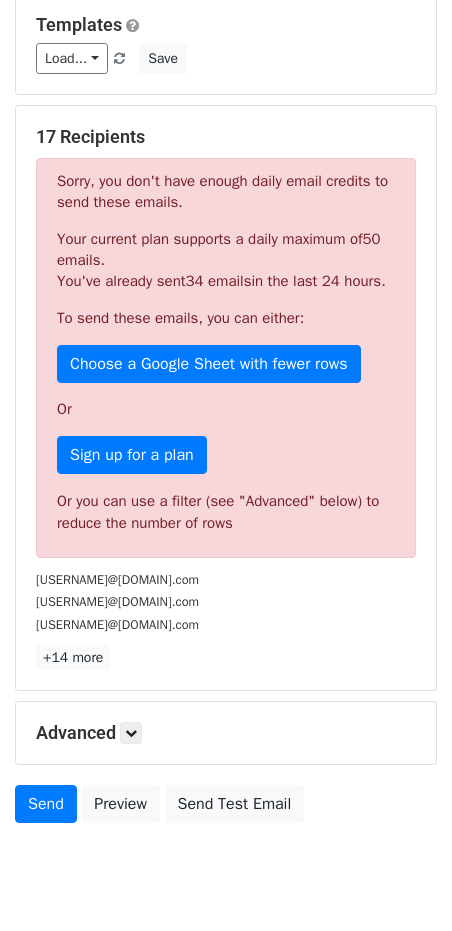 scroll, scrollTop: 275, scrollLeft: 0, axis: vertical 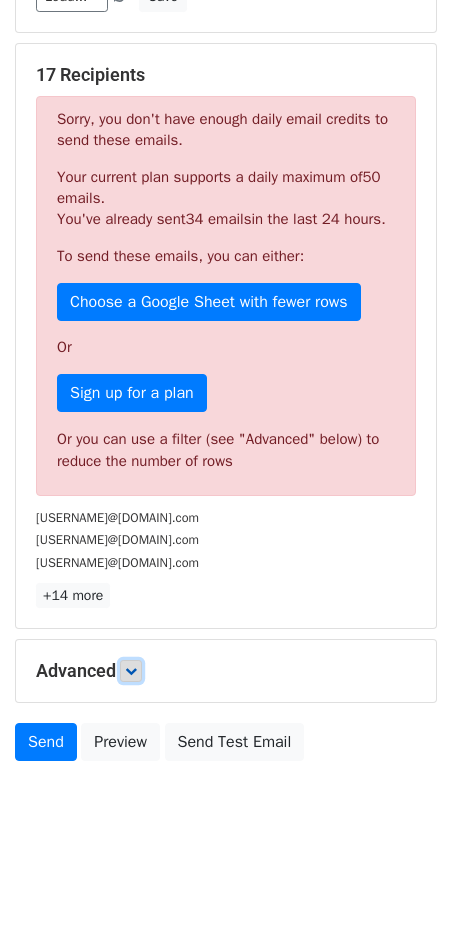 click at bounding box center (131, 671) 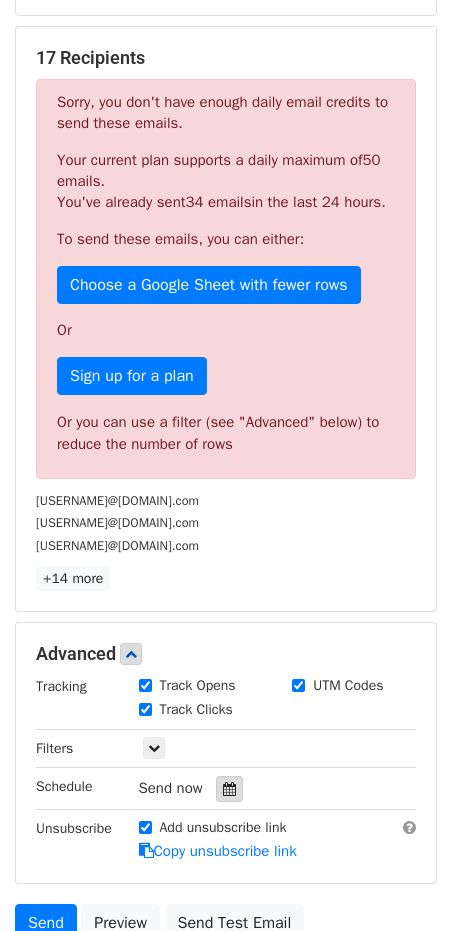 click at bounding box center (229, 789) 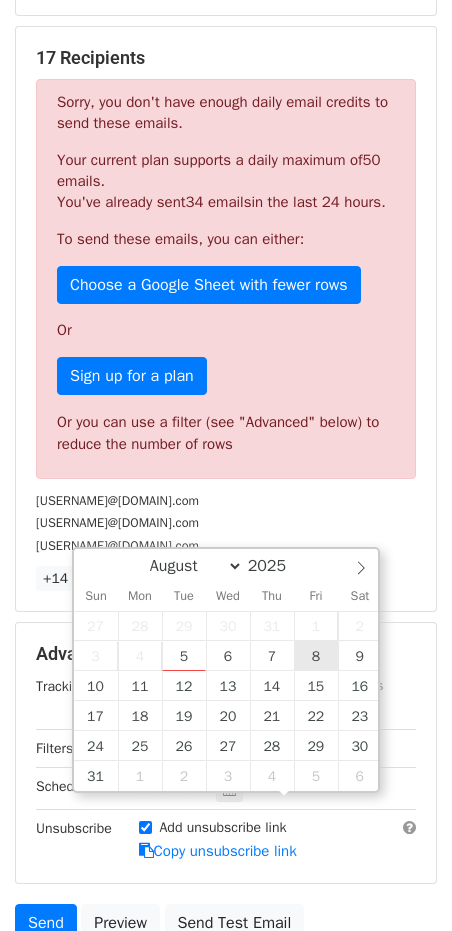 type on "2025-08-08 12:00" 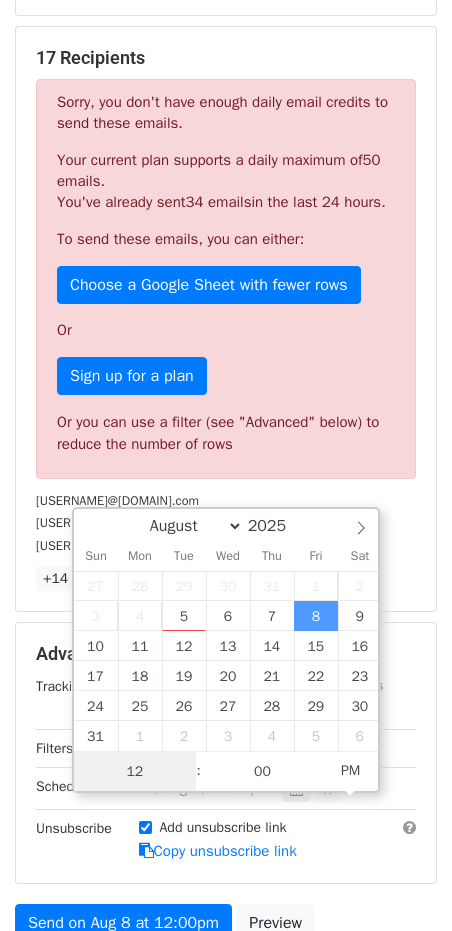 scroll, scrollTop: 0, scrollLeft: 0, axis: both 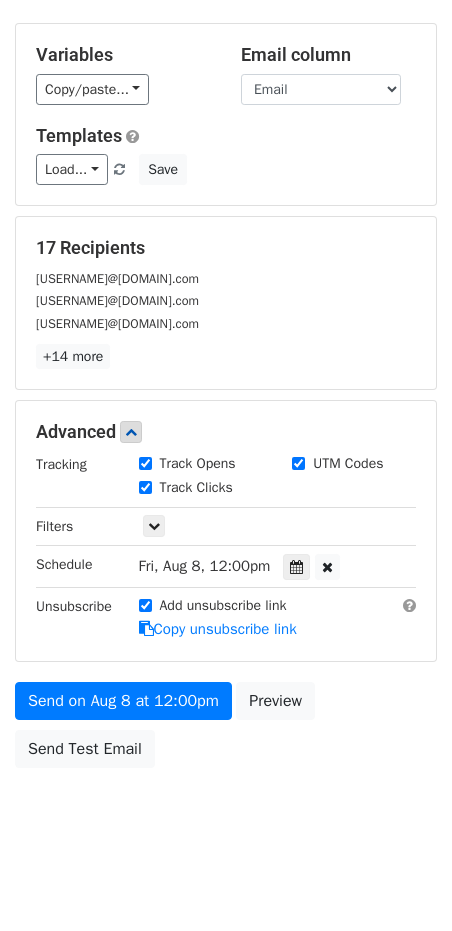 click on "Advanced
Tracking
Track Opens
UTM Codes
Track Clicks
Filters
Only include spreadsheet rows that match the following filters:
Schedule
Fri, Aug 8, 12:00pm
2025-08-08 12:00
Unsubscribe
Add unsubscribe link
Copy unsubscribe link" at bounding box center (226, 530) 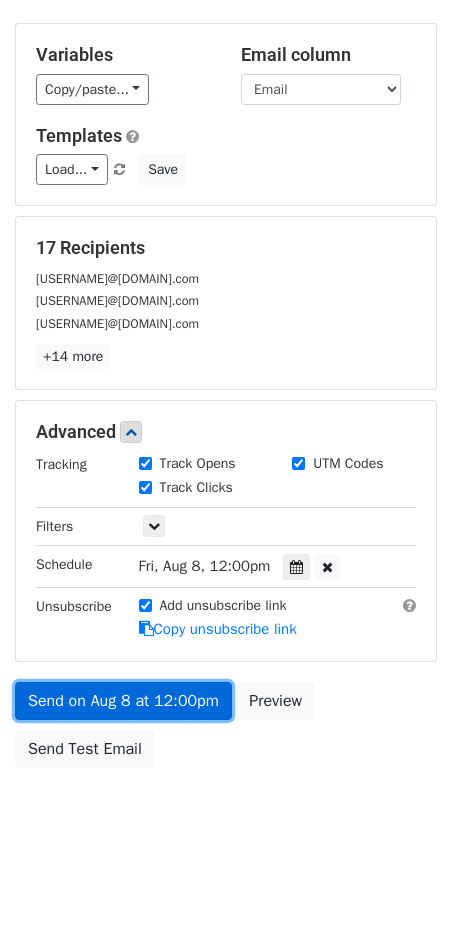 click on "Send on Aug 8 at 12:00pm" at bounding box center (123, 701) 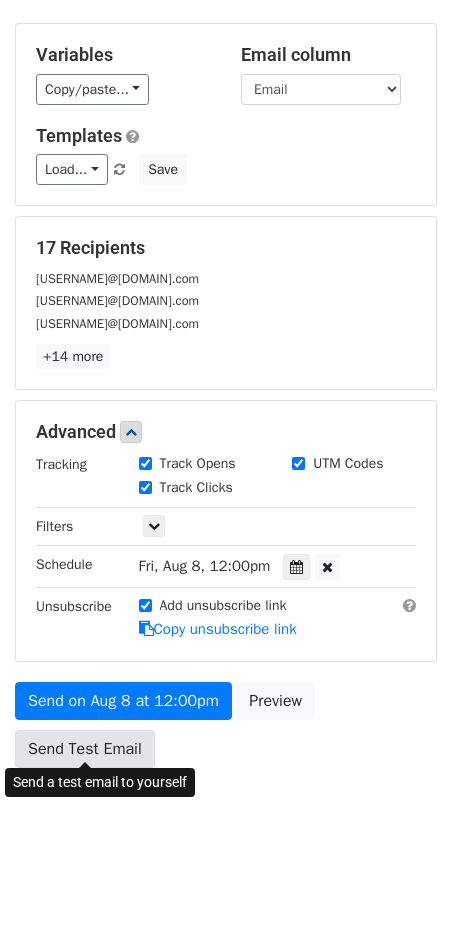 click on "Send Test Email" at bounding box center [85, 749] 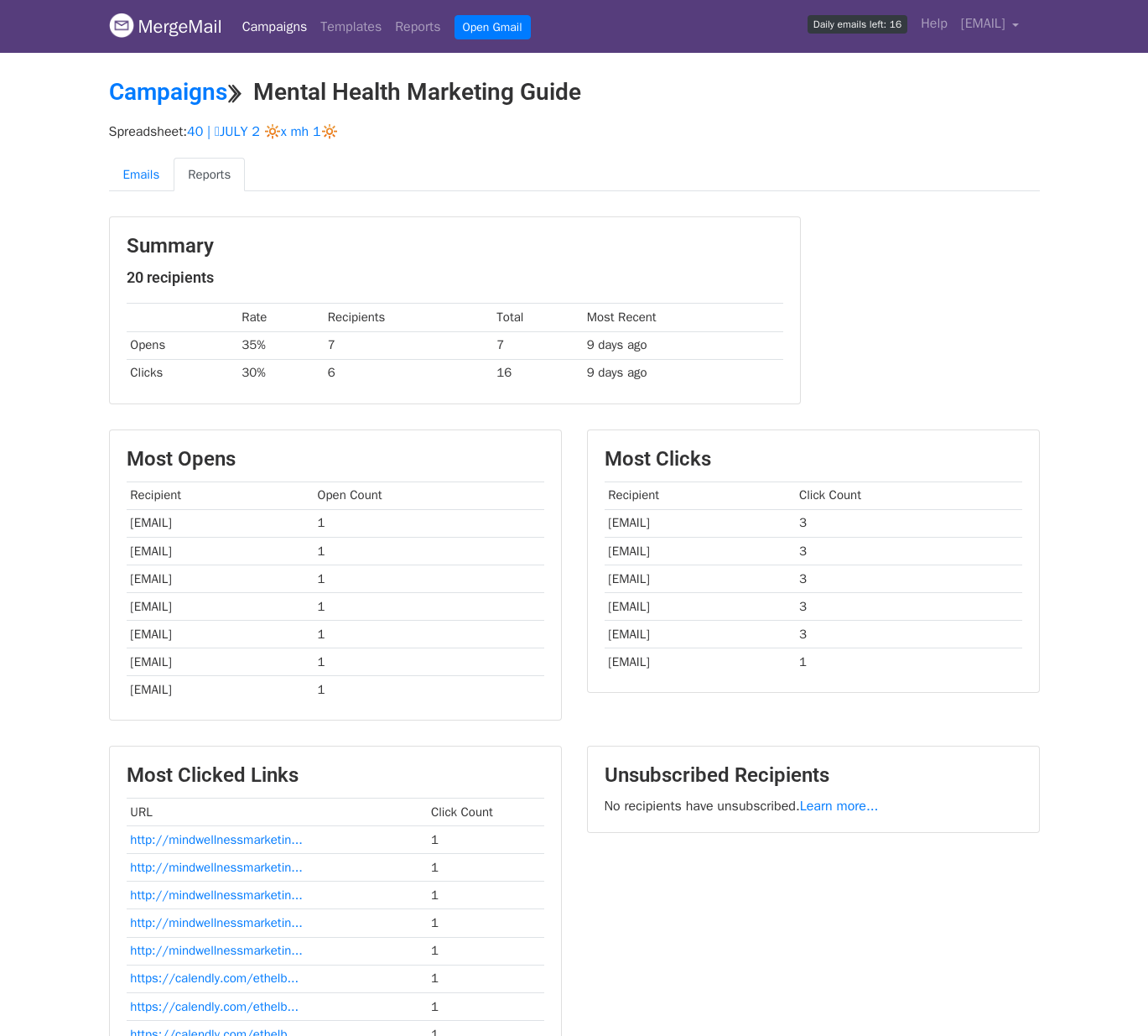 scroll, scrollTop: 0, scrollLeft: 0, axis: both 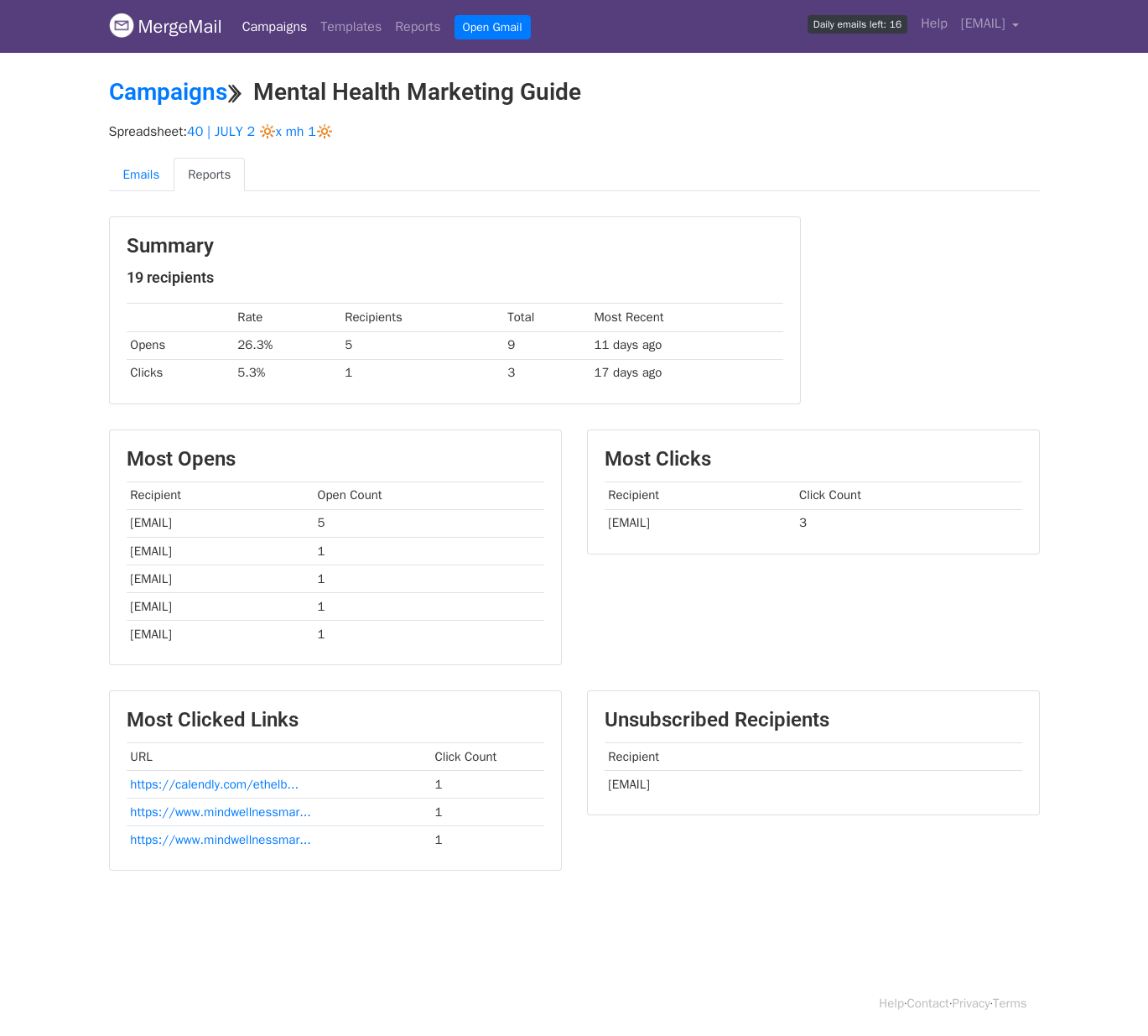 drag, startPoint x: 607, startPoint y: 783, endPoint x: 736, endPoint y: 781, distance: 129.0155 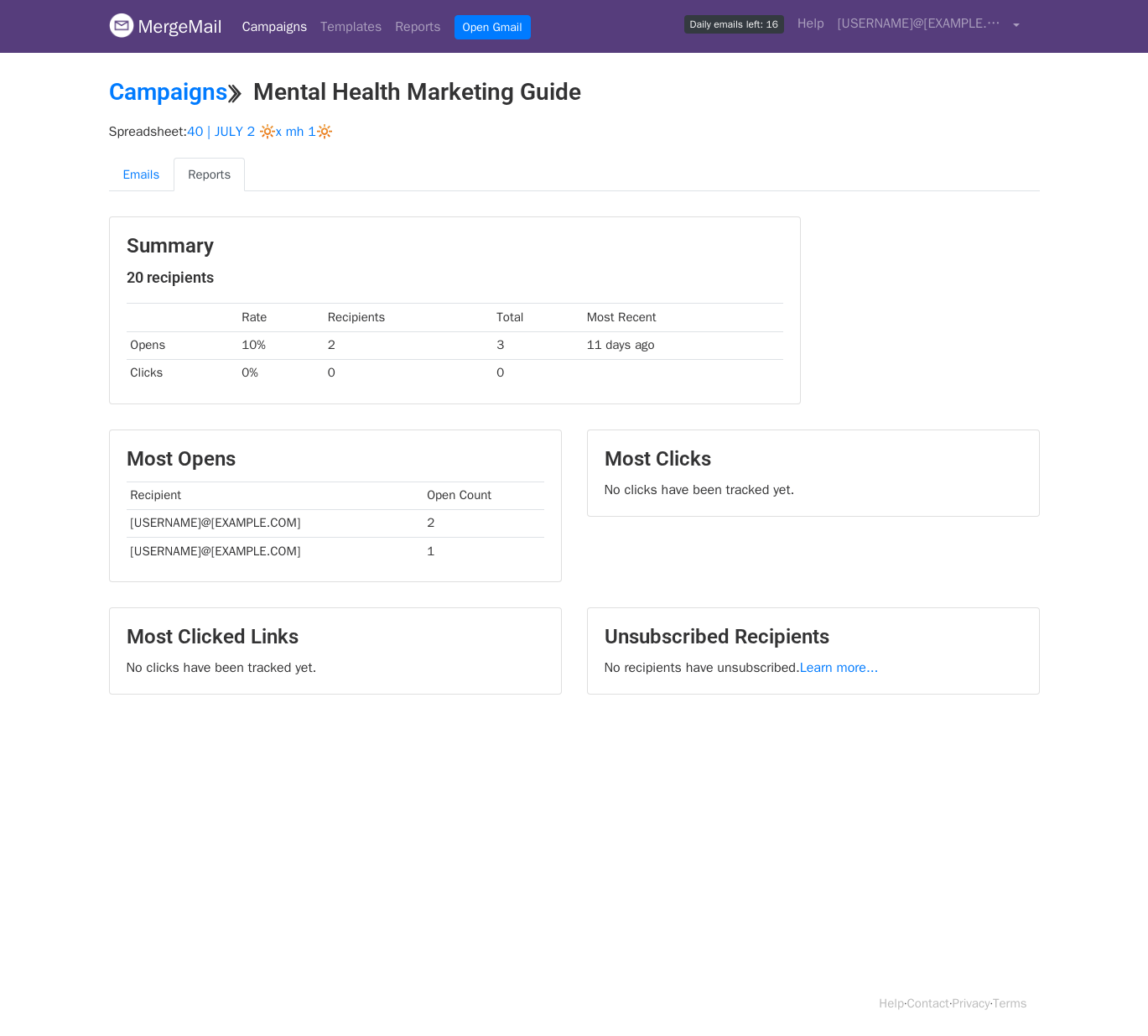 scroll, scrollTop: 0, scrollLeft: 0, axis: both 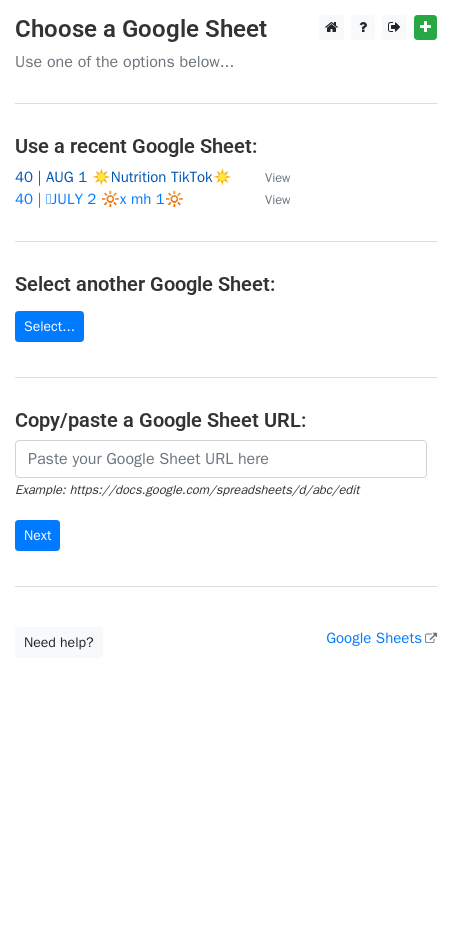 click on "40 | AUG 1 ☀️Nutrition TikTok☀️" at bounding box center (123, 177) 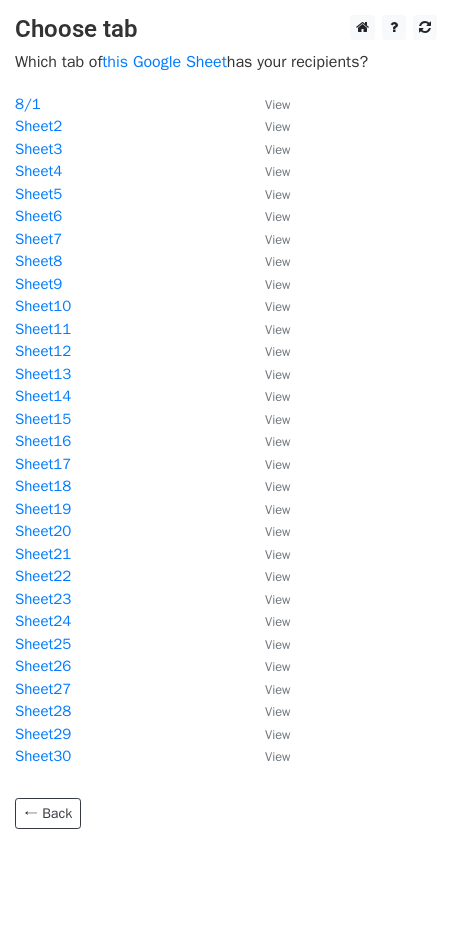 scroll, scrollTop: 0, scrollLeft: 0, axis: both 